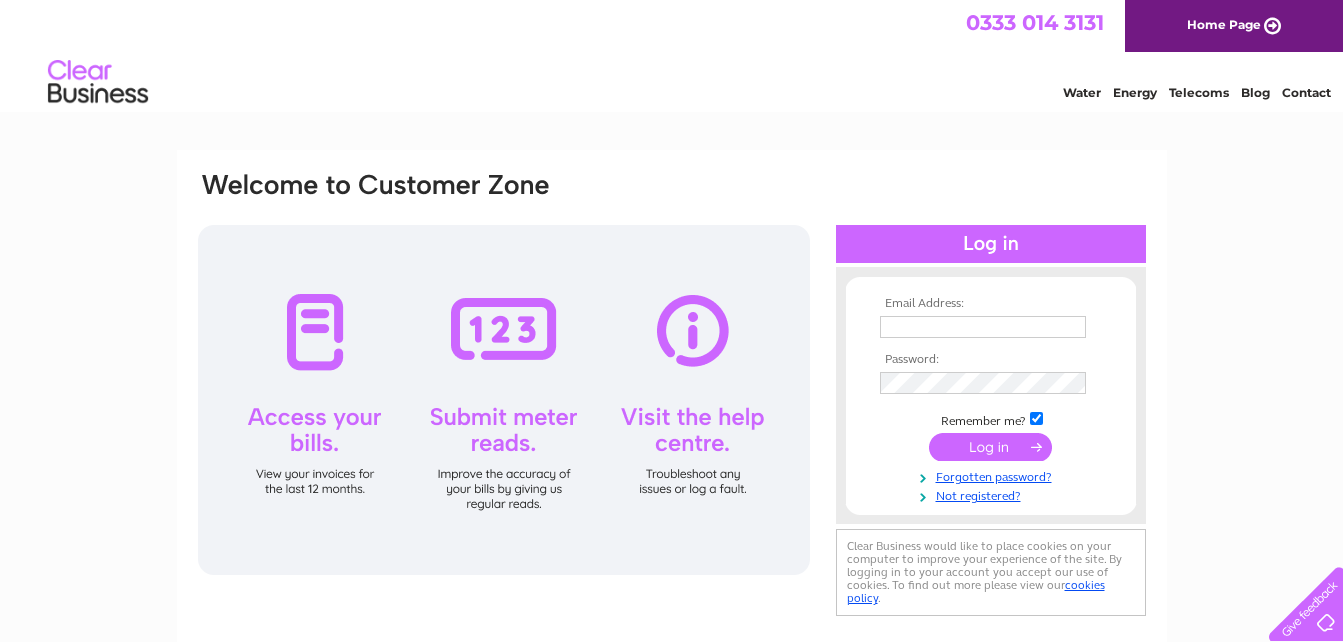scroll, scrollTop: 0, scrollLeft: 0, axis: both 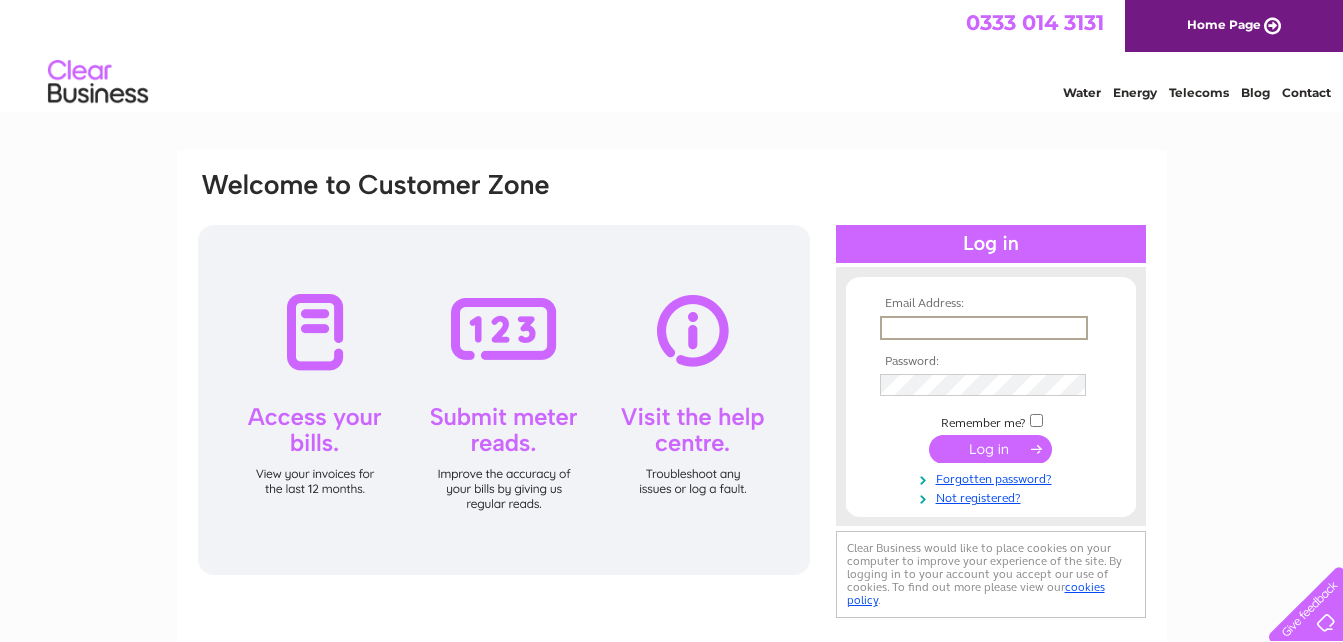 click at bounding box center (984, 328) 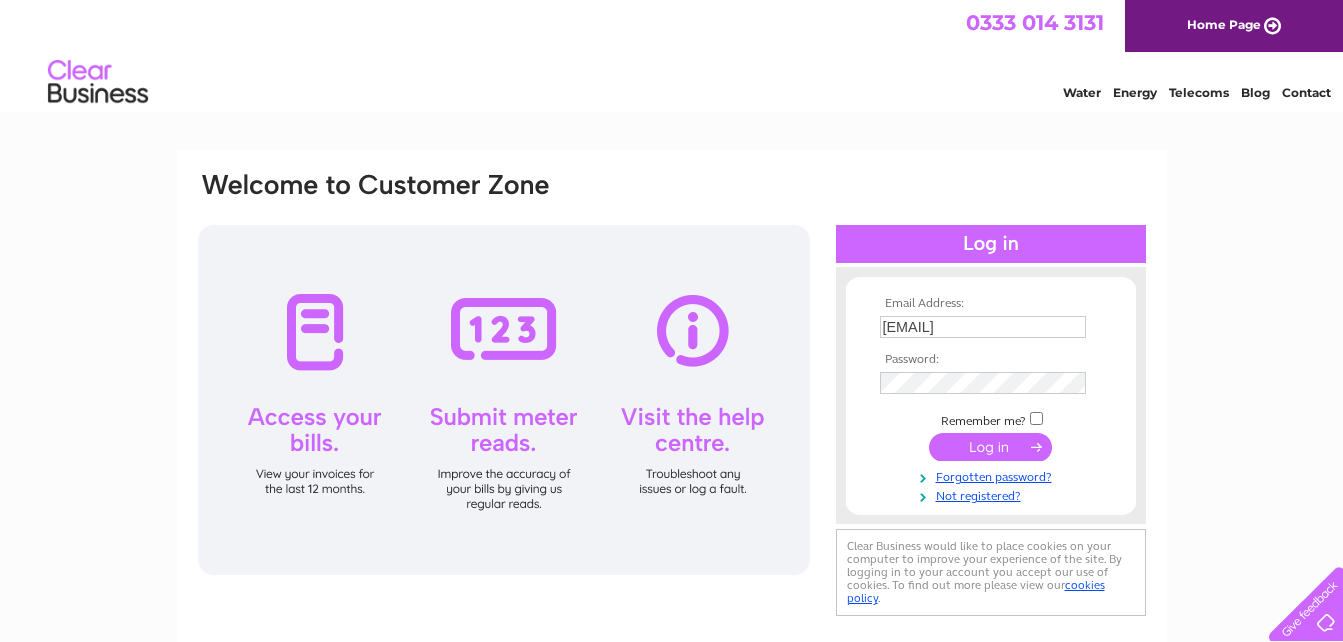 click at bounding box center (991, 447) 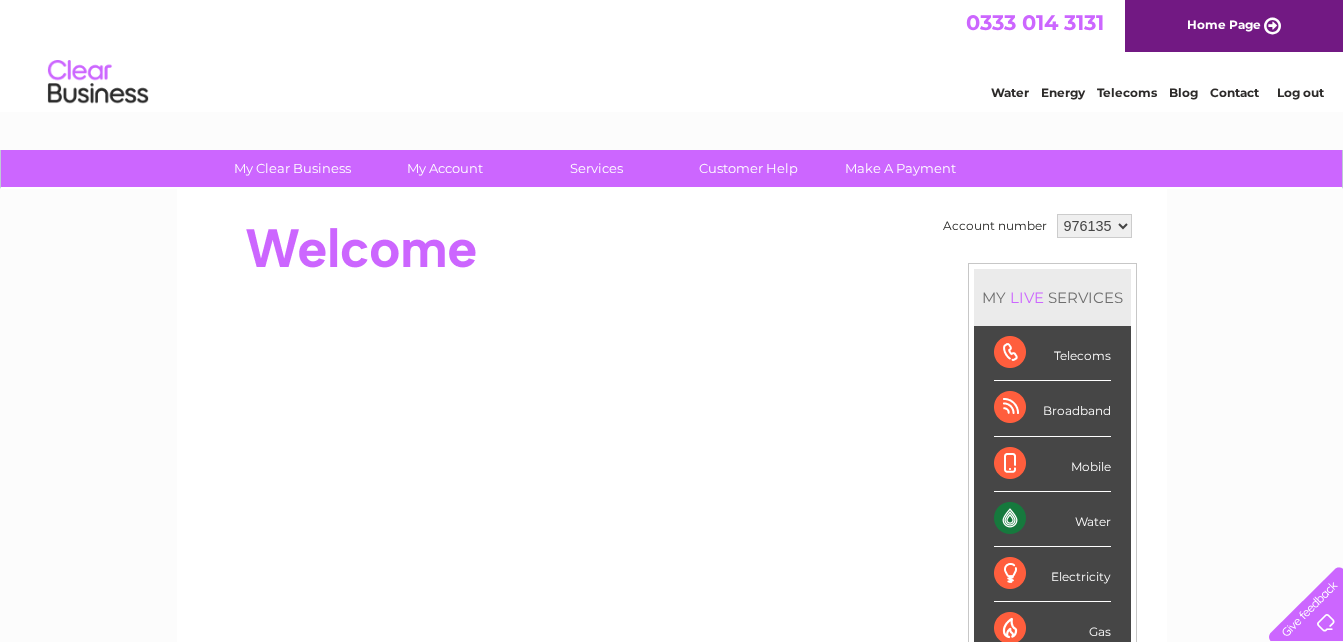 scroll, scrollTop: 0, scrollLeft: 0, axis: both 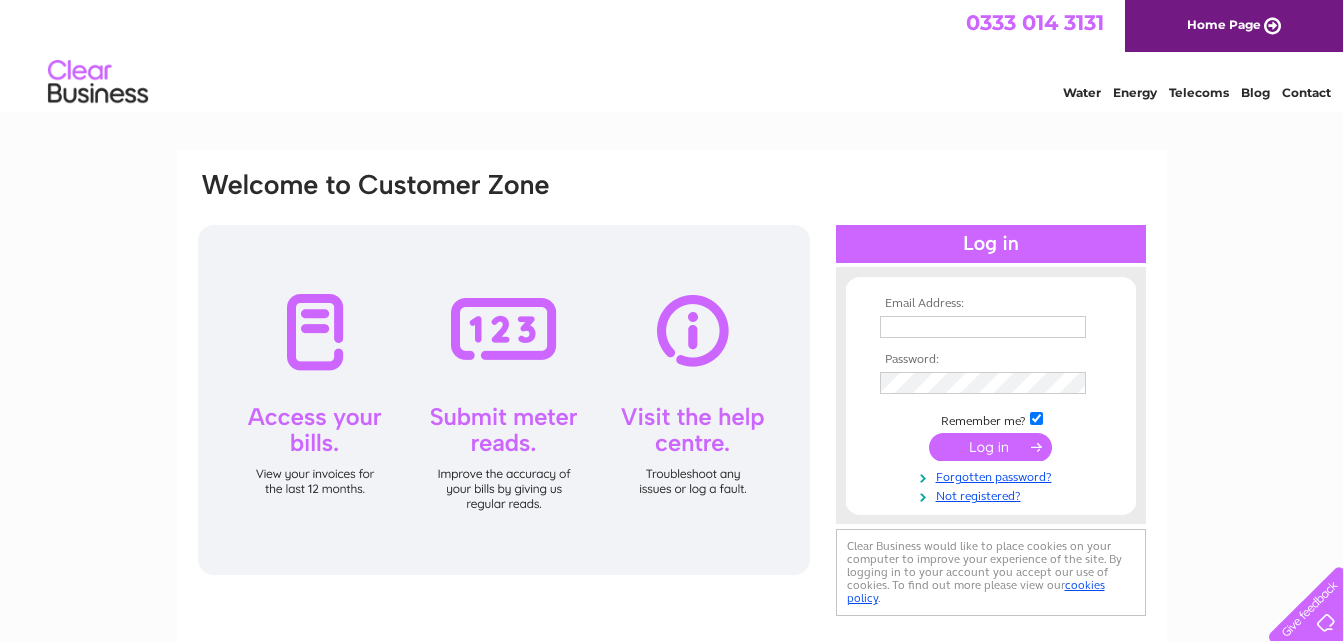 click at bounding box center (1036, 418) 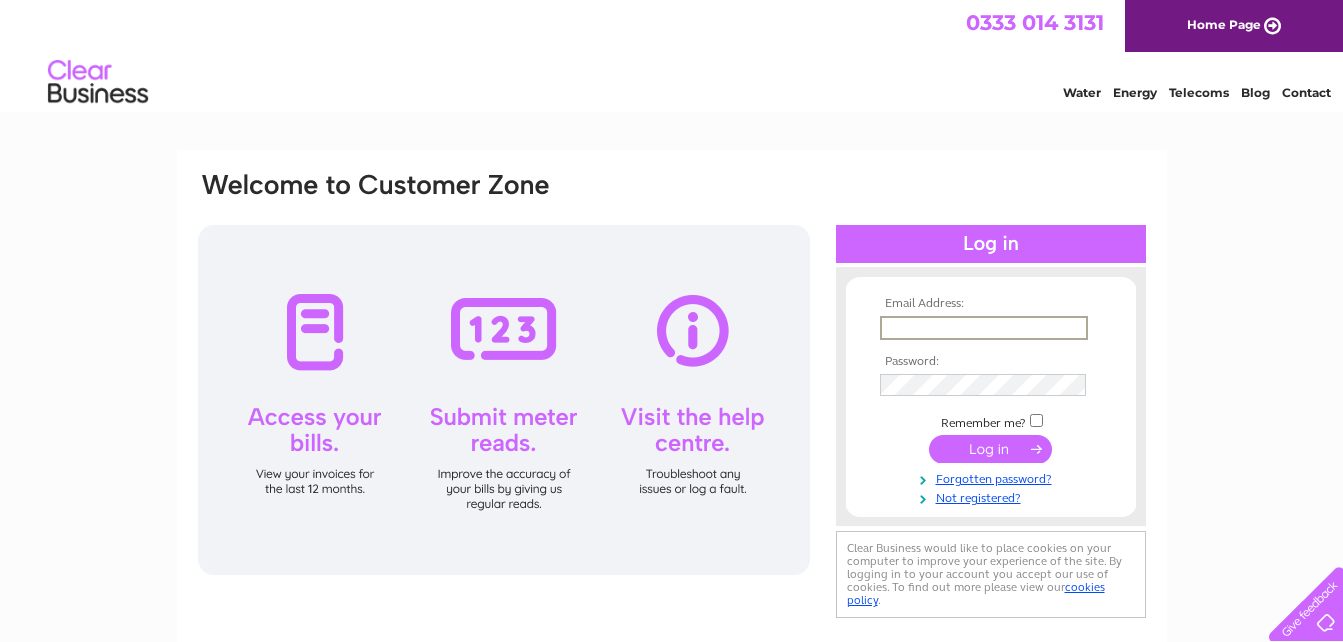 click at bounding box center (984, 328) 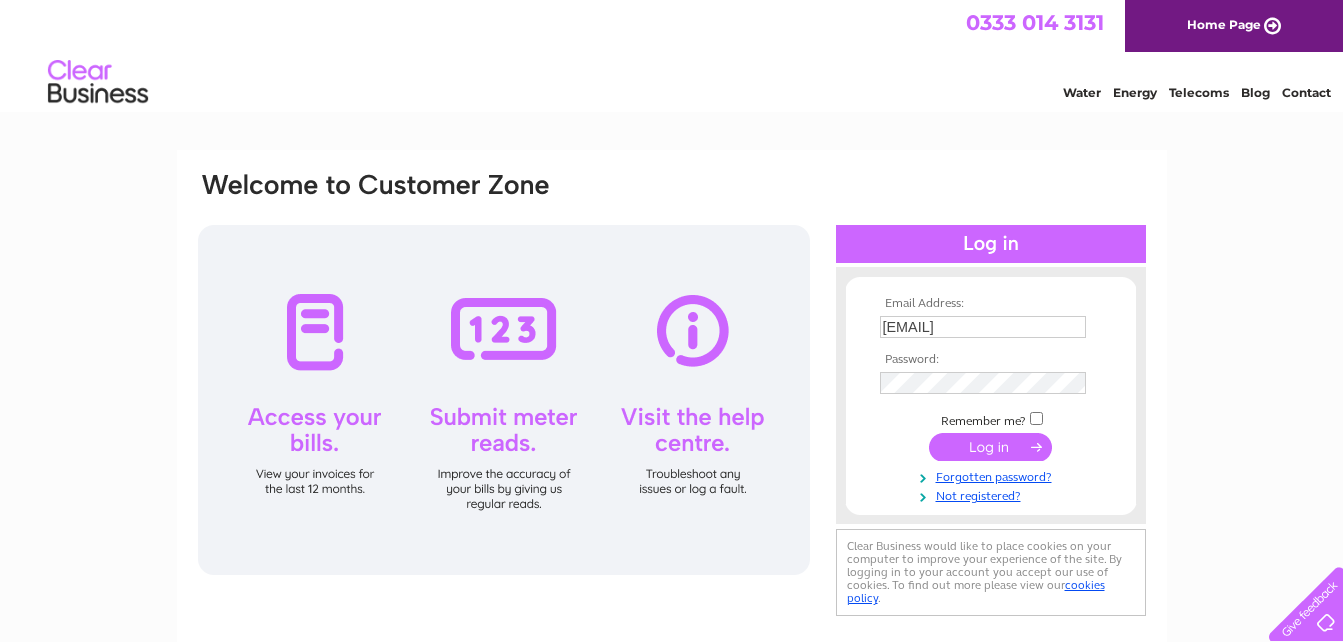 click at bounding box center [990, 447] 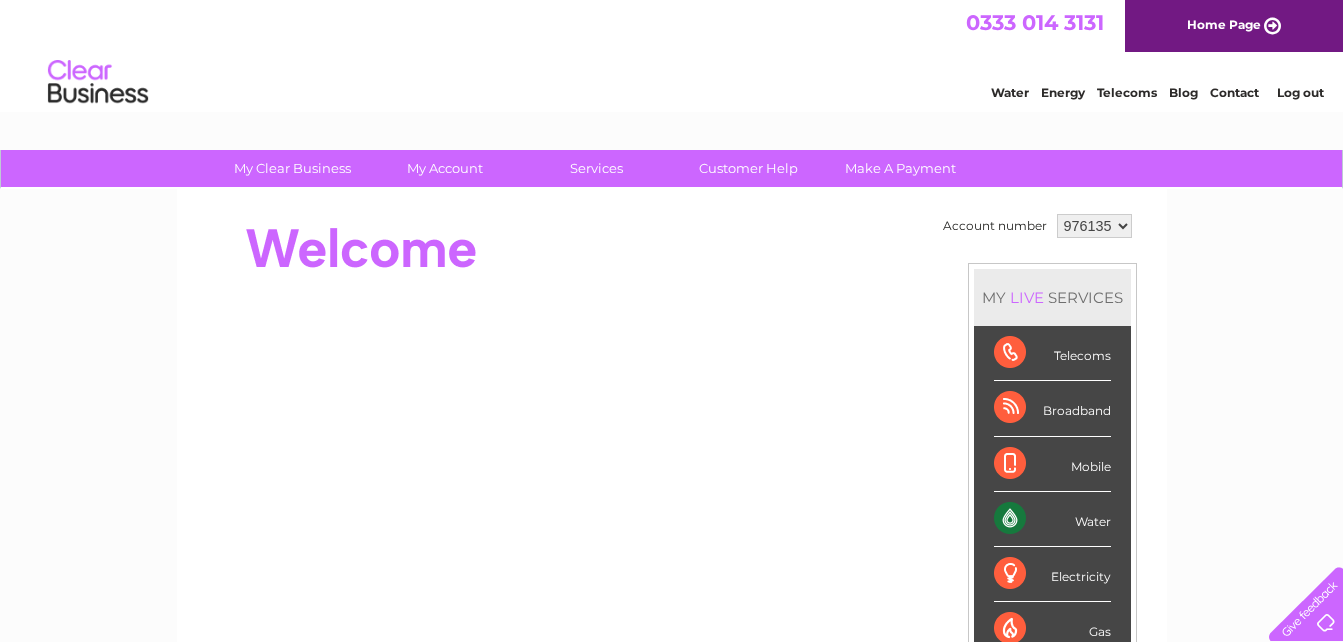 scroll, scrollTop: 0, scrollLeft: 0, axis: both 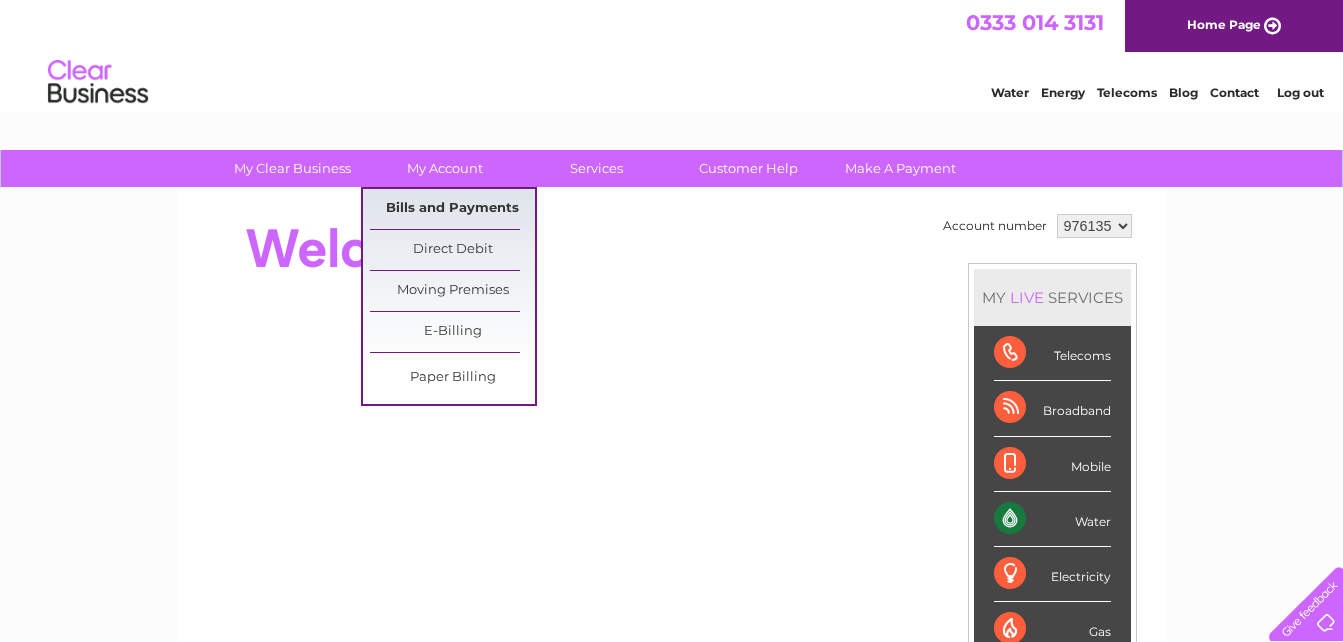click on "Bills and Payments" at bounding box center [452, 209] 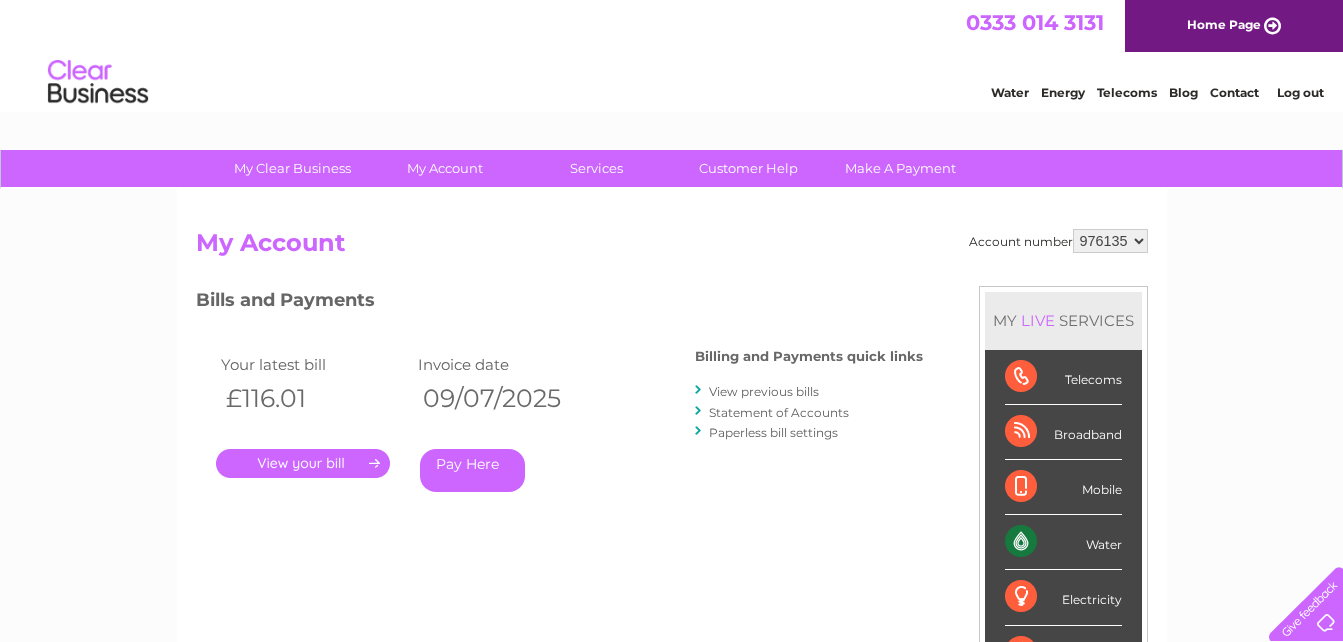 scroll, scrollTop: 0, scrollLeft: 0, axis: both 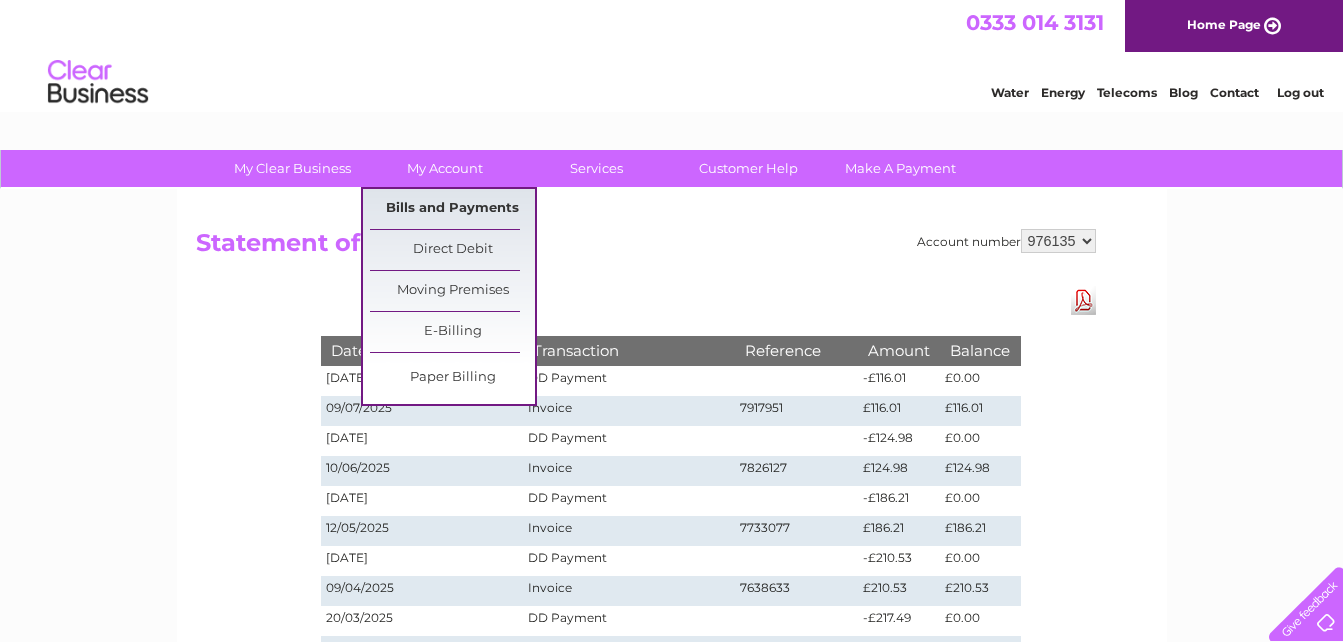 click on "Bills and Payments" at bounding box center (452, 209) 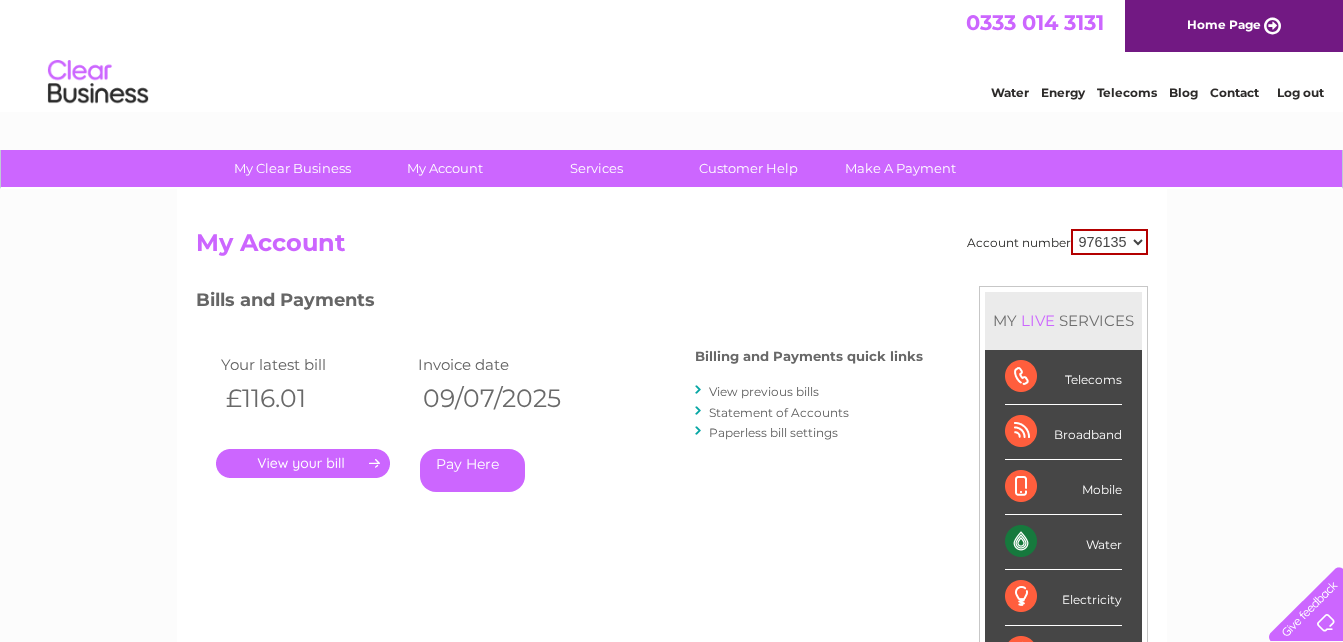 scroll, scrollTop: 0, scrollLeft: 0, axis: both 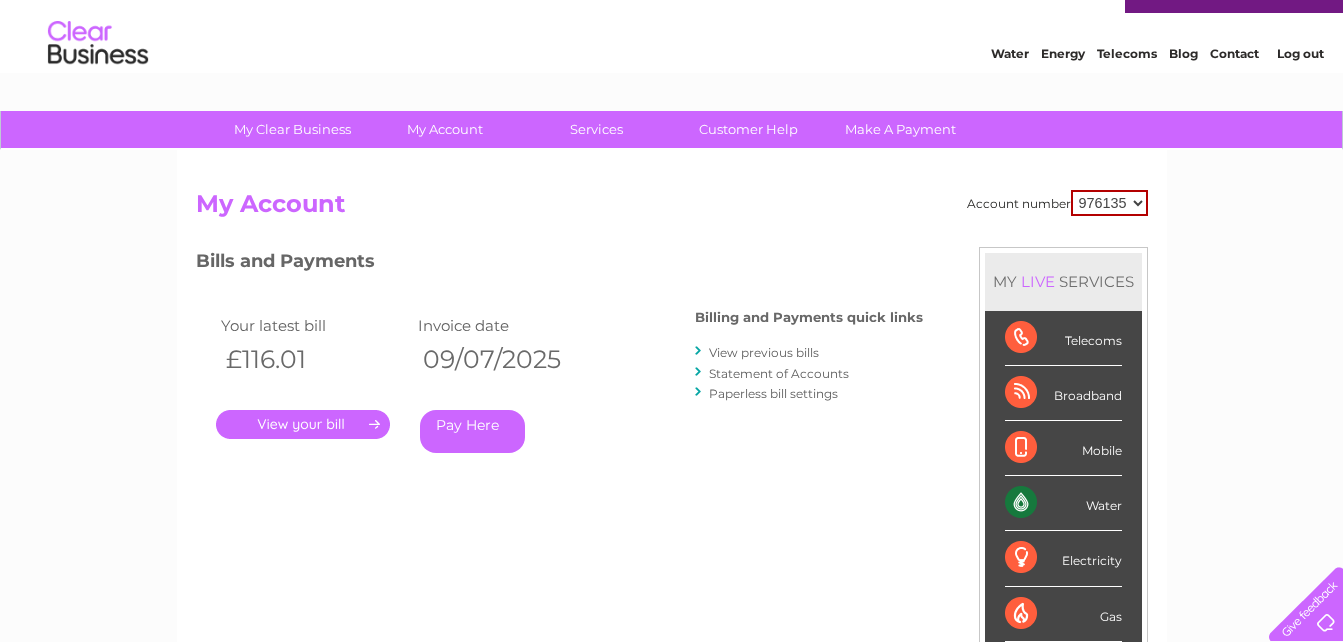 click on "Log out" at bounding box center [1300, 53] 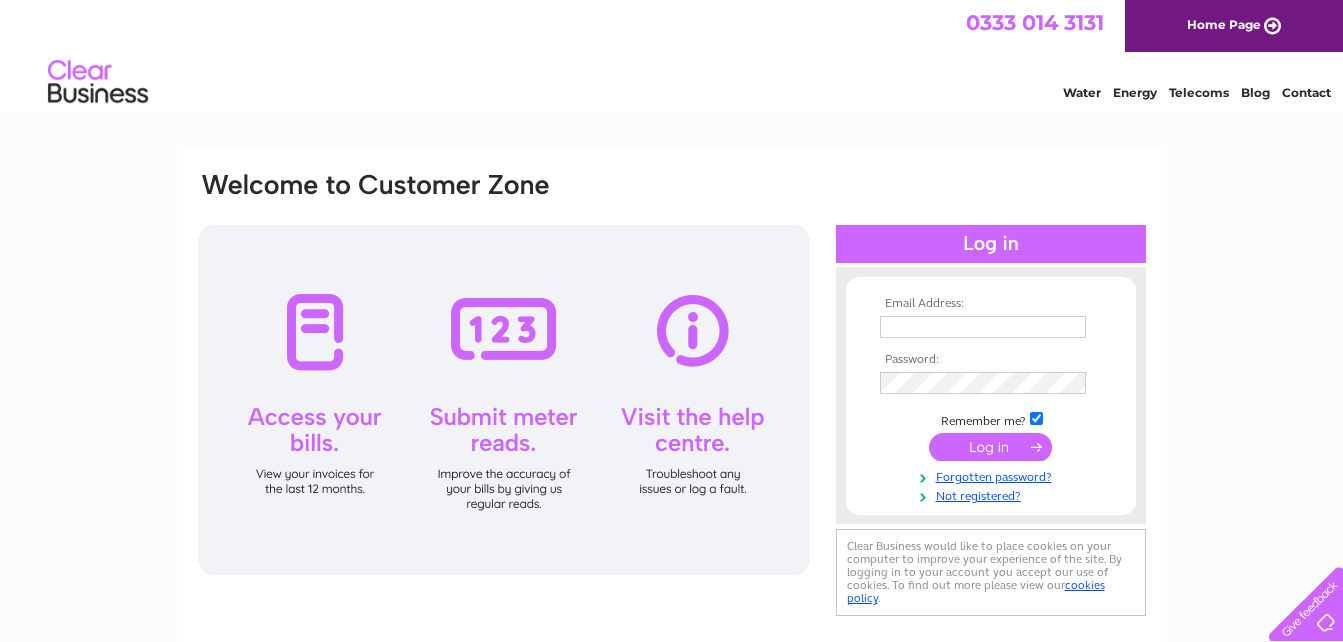 scroll, scrollTop: 0, scrollLeft: 0, axis: both 